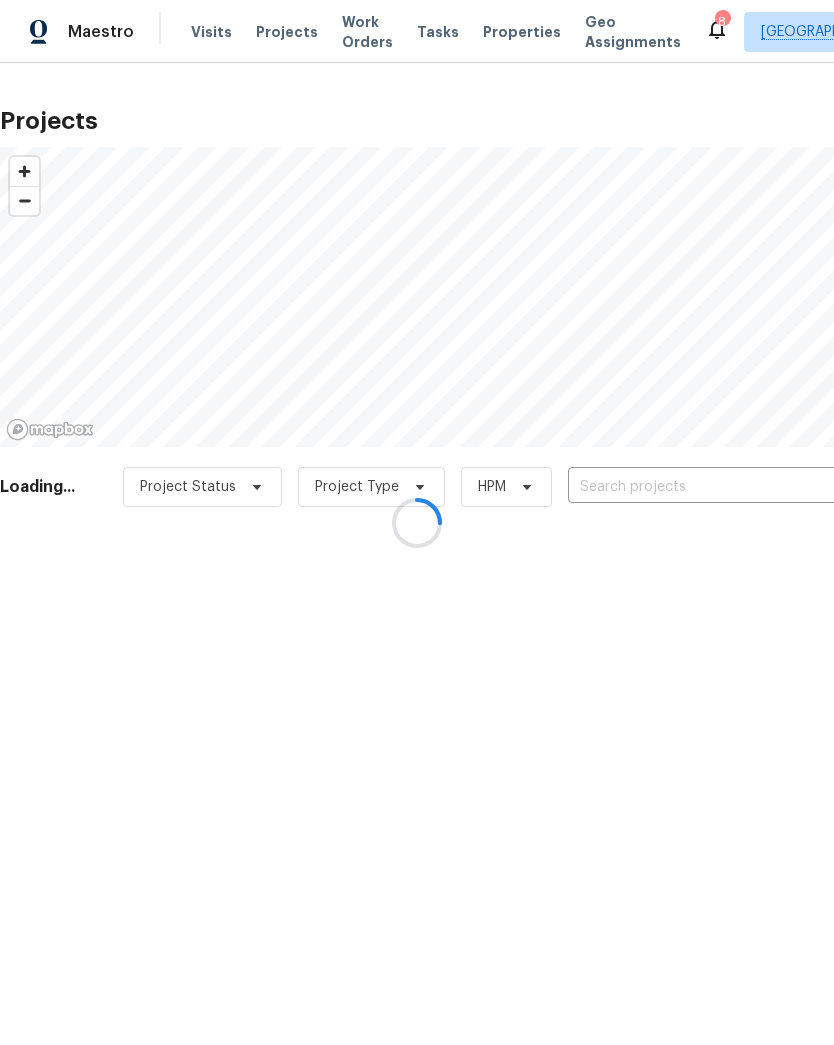 scroll, scrollTop: 0, scrollLeft: 0, axis: both 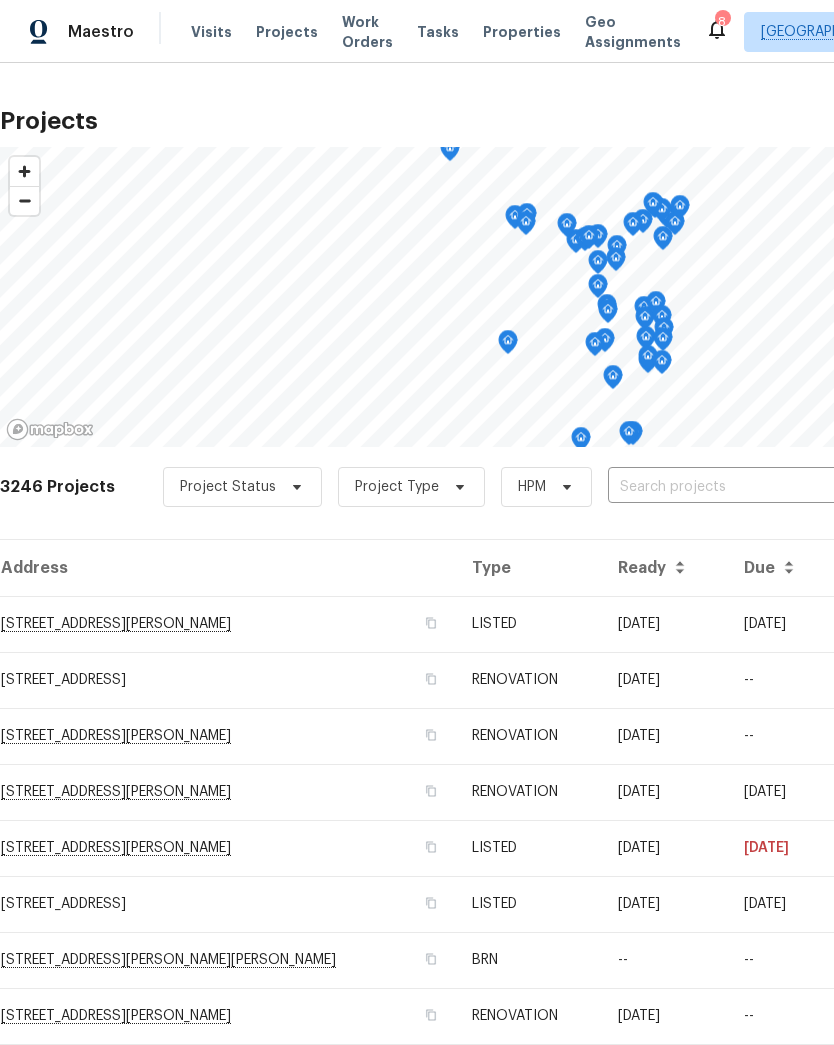 click at bounding box center [722, 487] 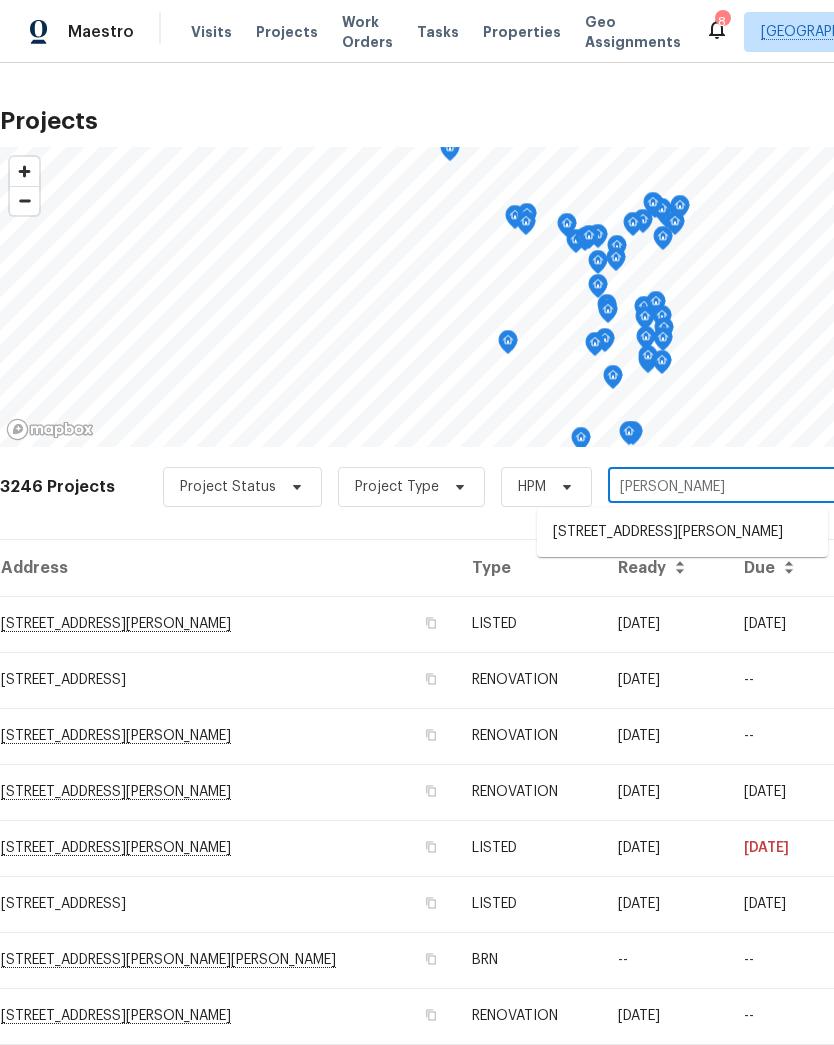 type on "treesha" 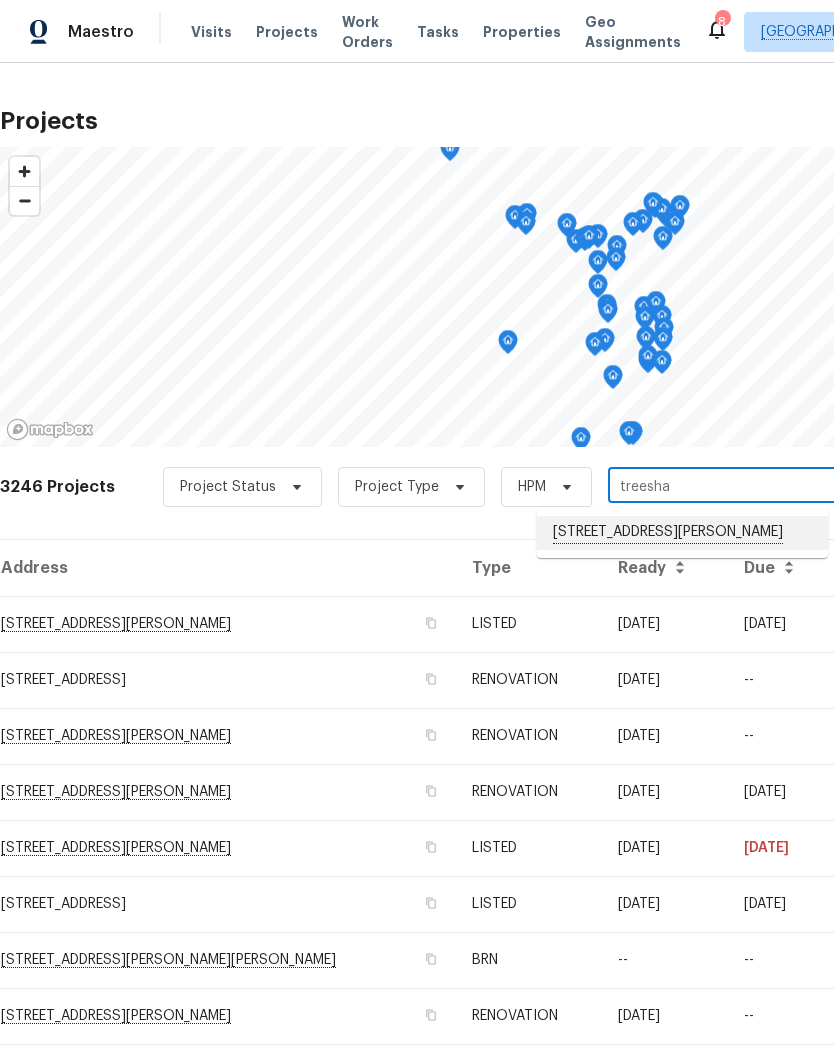 click on "4033 Treeshadow Dr, Saint Peters, MO 63376" at bounding box center [682, 533] 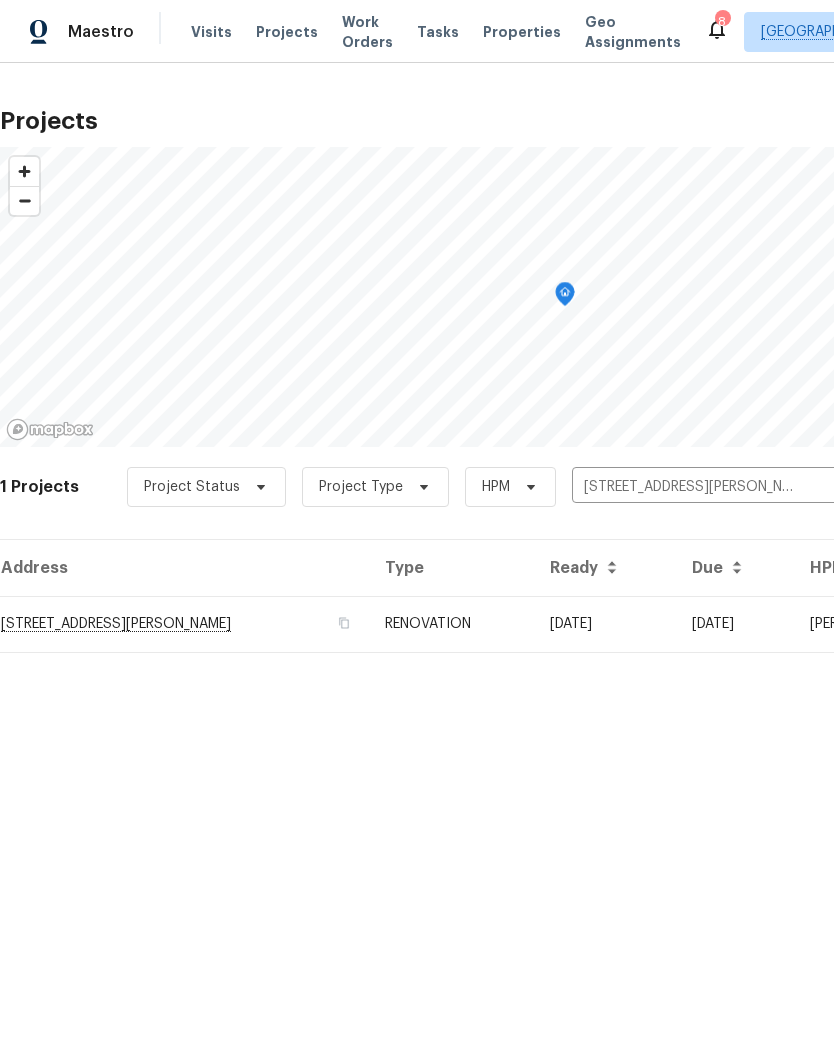 click on "RENOVATION" at bounding box center [451, 624] 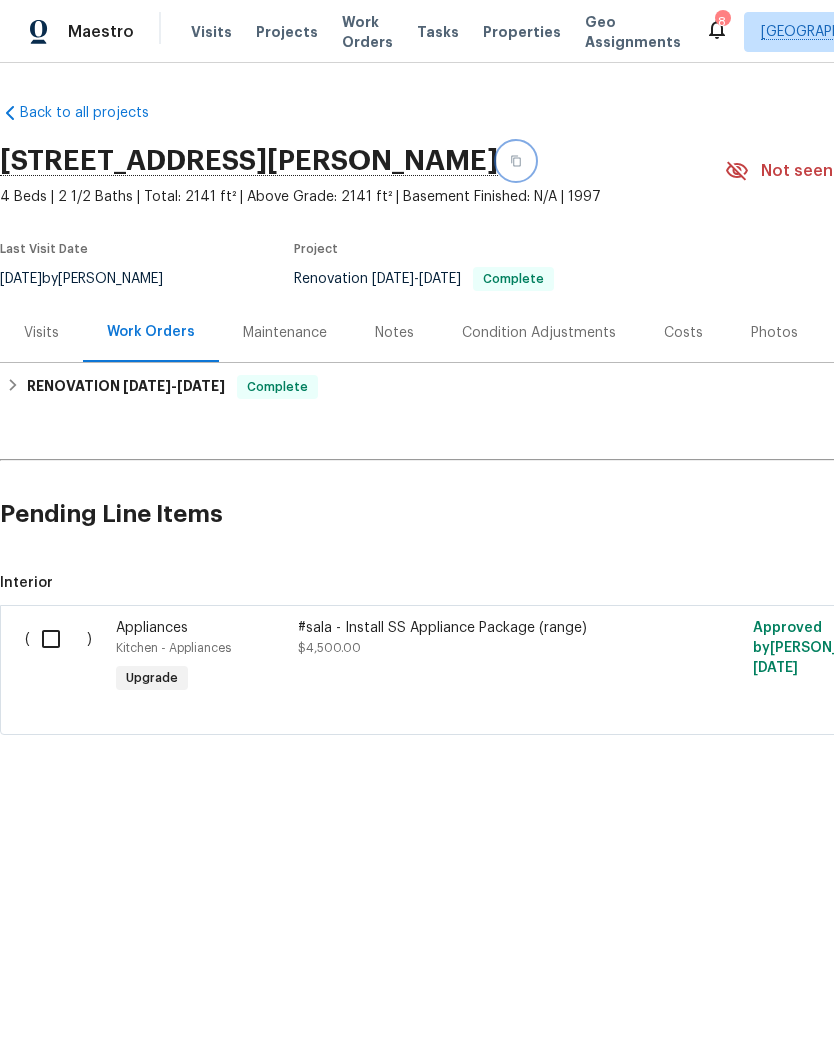 click at bounding box center [516, 161] 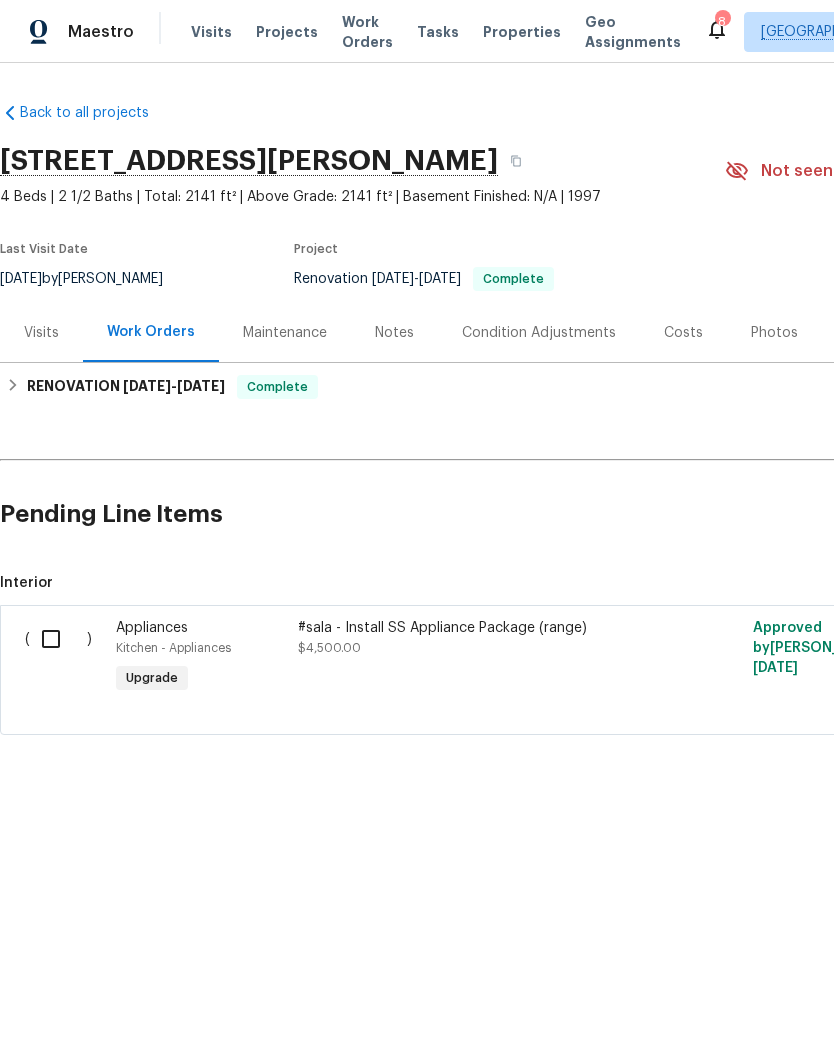 click on "Projects" at bounding box center (287, 32) 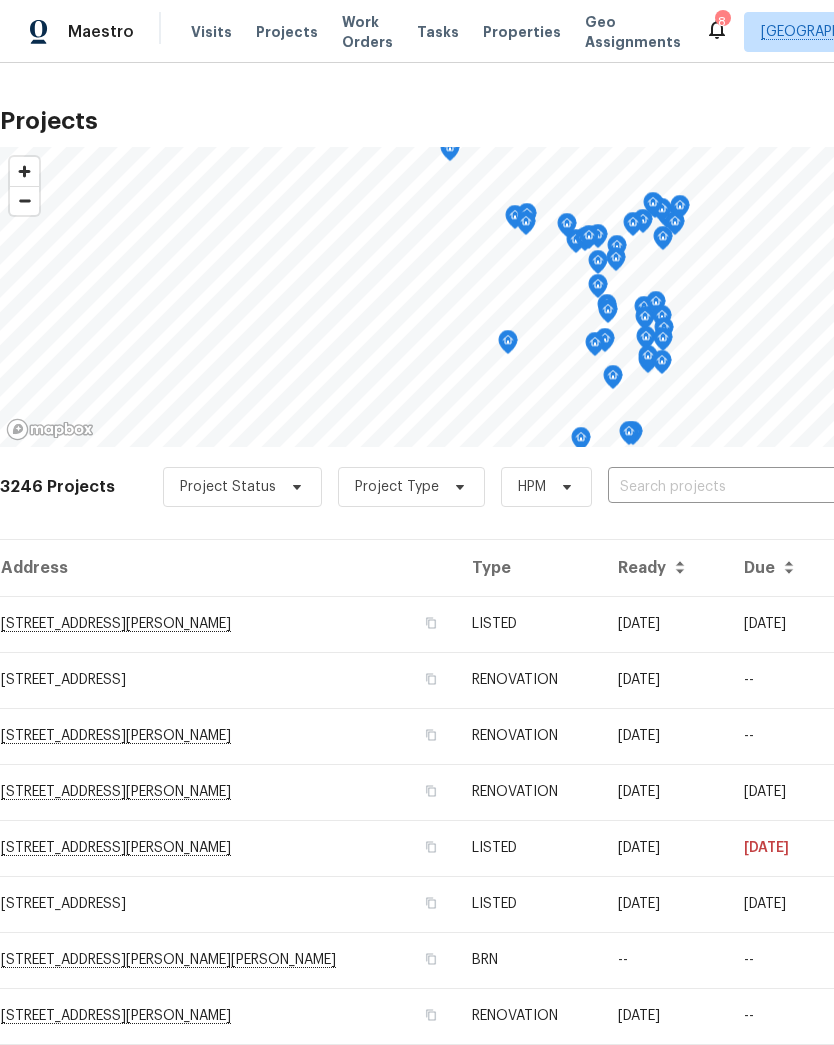 click at bounding box center (722, 487) 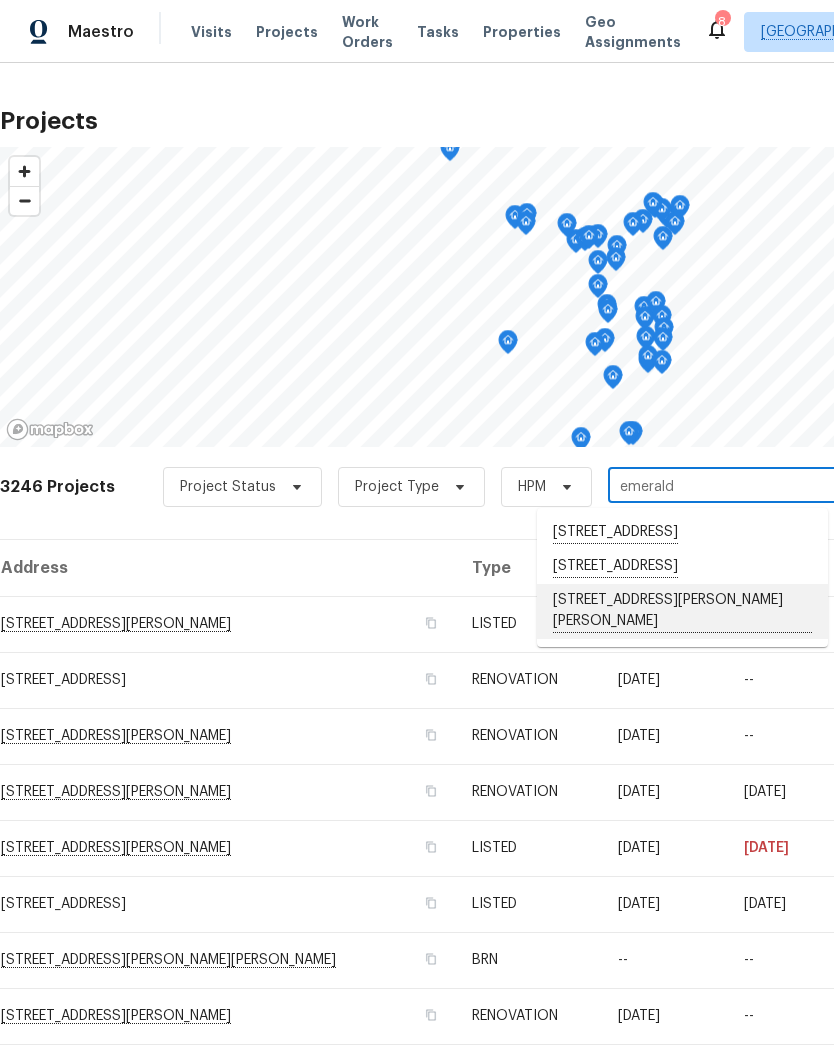 click on "[STREET_ADDRESS][PERSON_NAME][PERSON_NAME]" at bounding box center [682, 611] 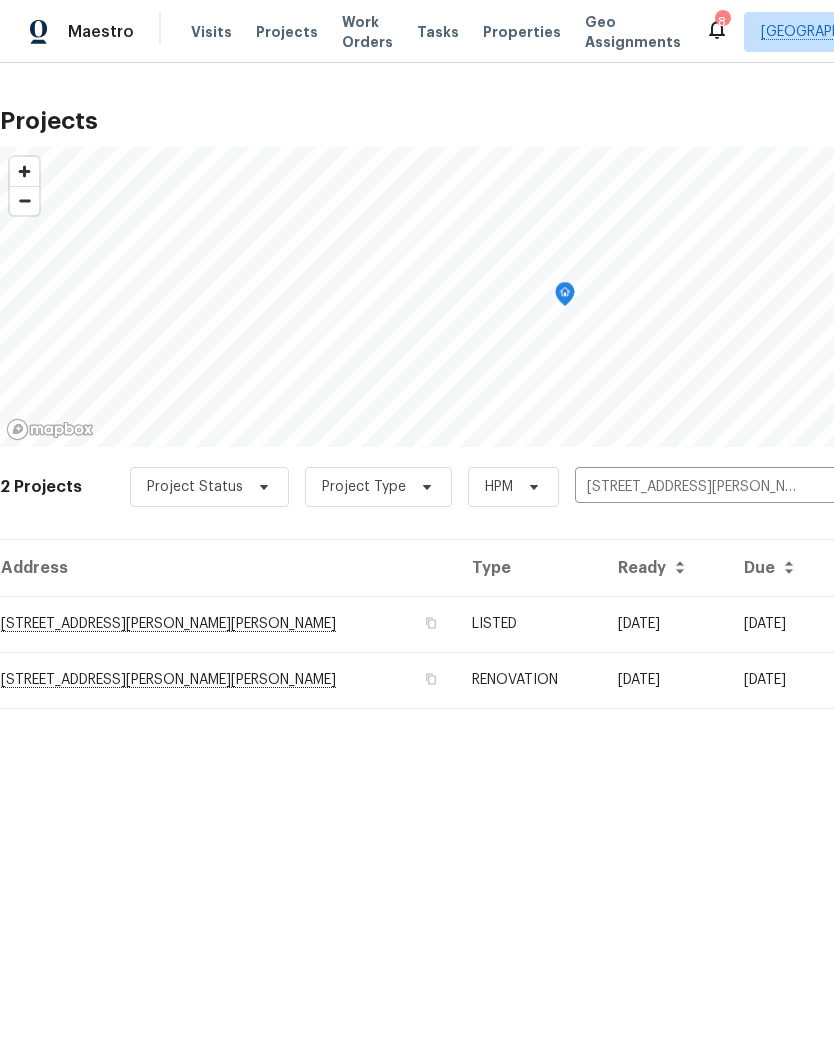 click on "[STREET_ADDRESS][PERSON_NAME][PERSON_NAME]" at bounding box center [228, 624] 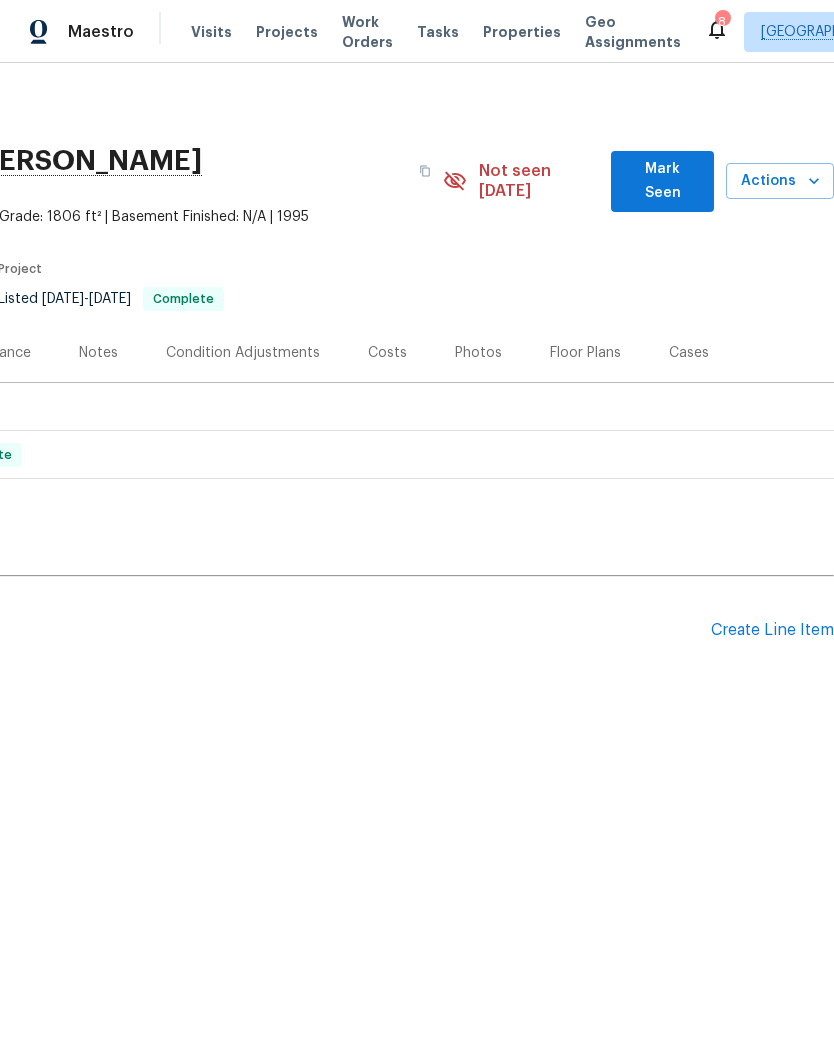 scroll, scrollTop: 0, scrollLeft: 296, axis: horizontal 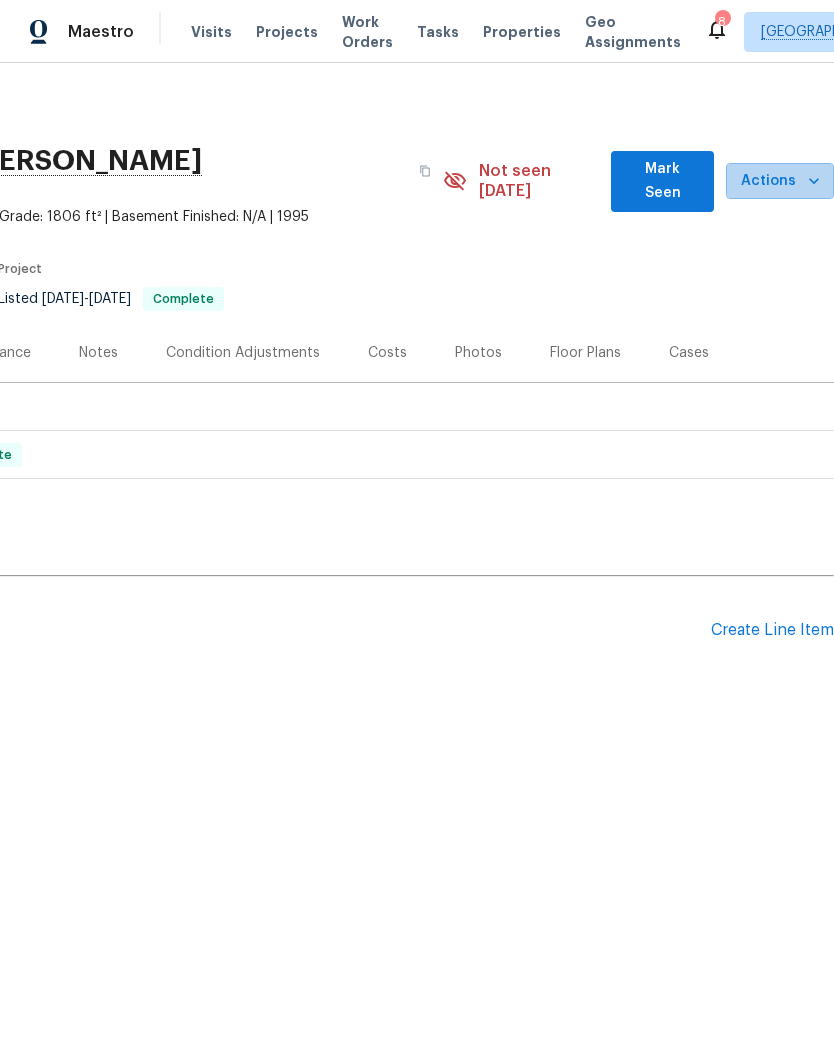 click 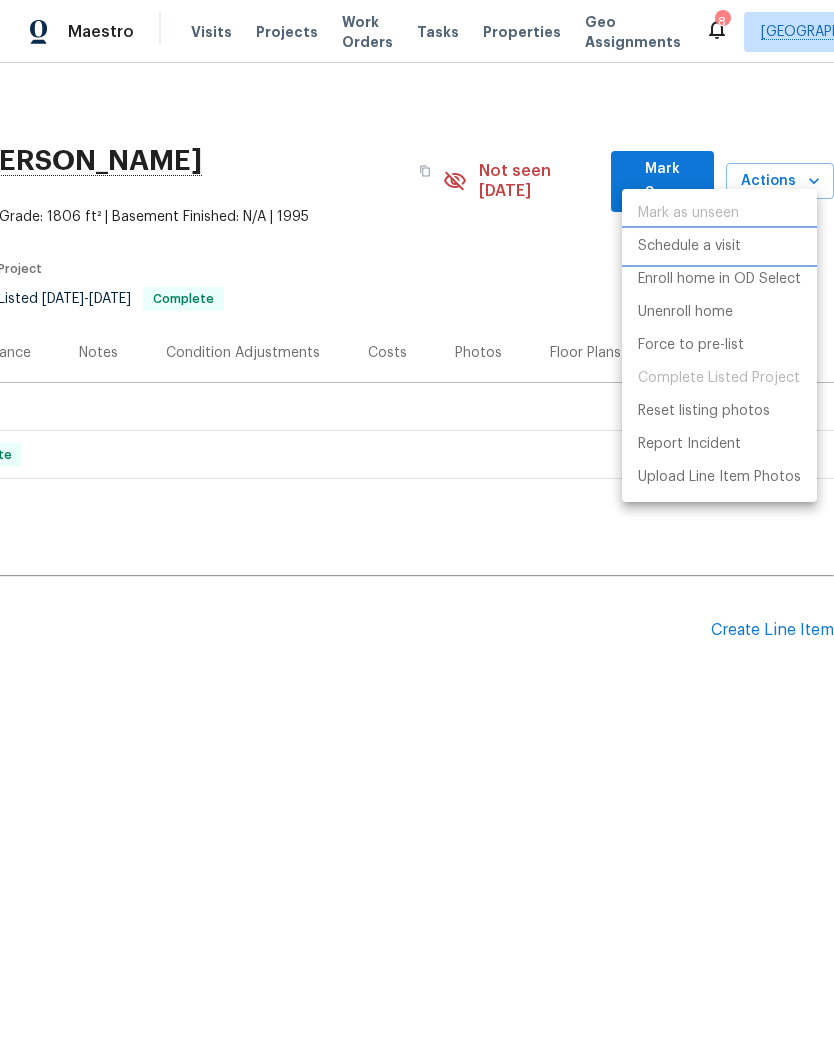 click on "Schedule a visit" at bounding box center (689, 246) 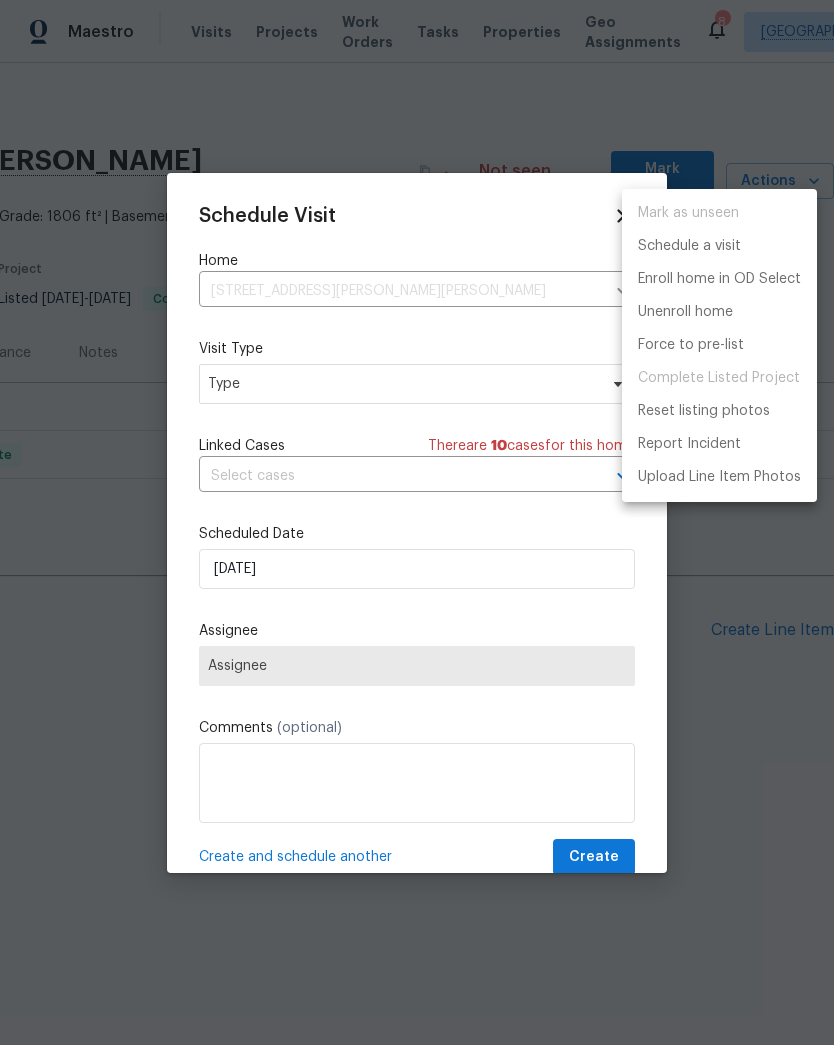 click at bounding box center (417, 522) 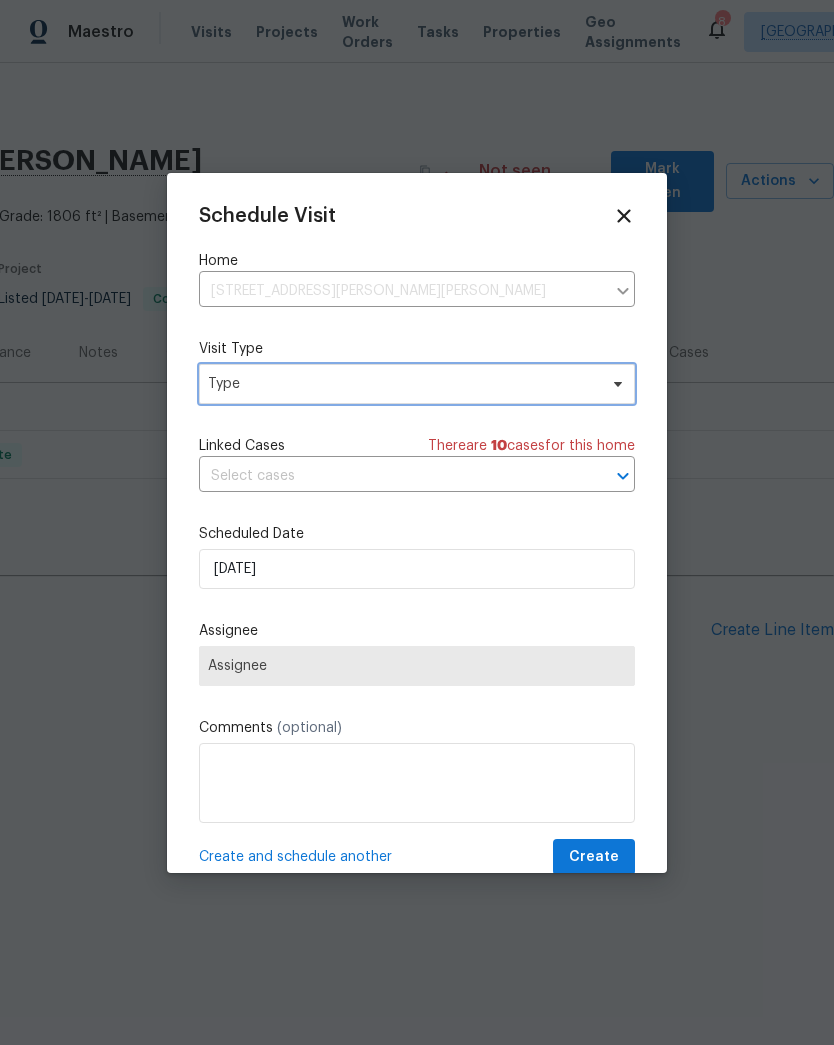 click on "Type" at bounding box center (402, 384) 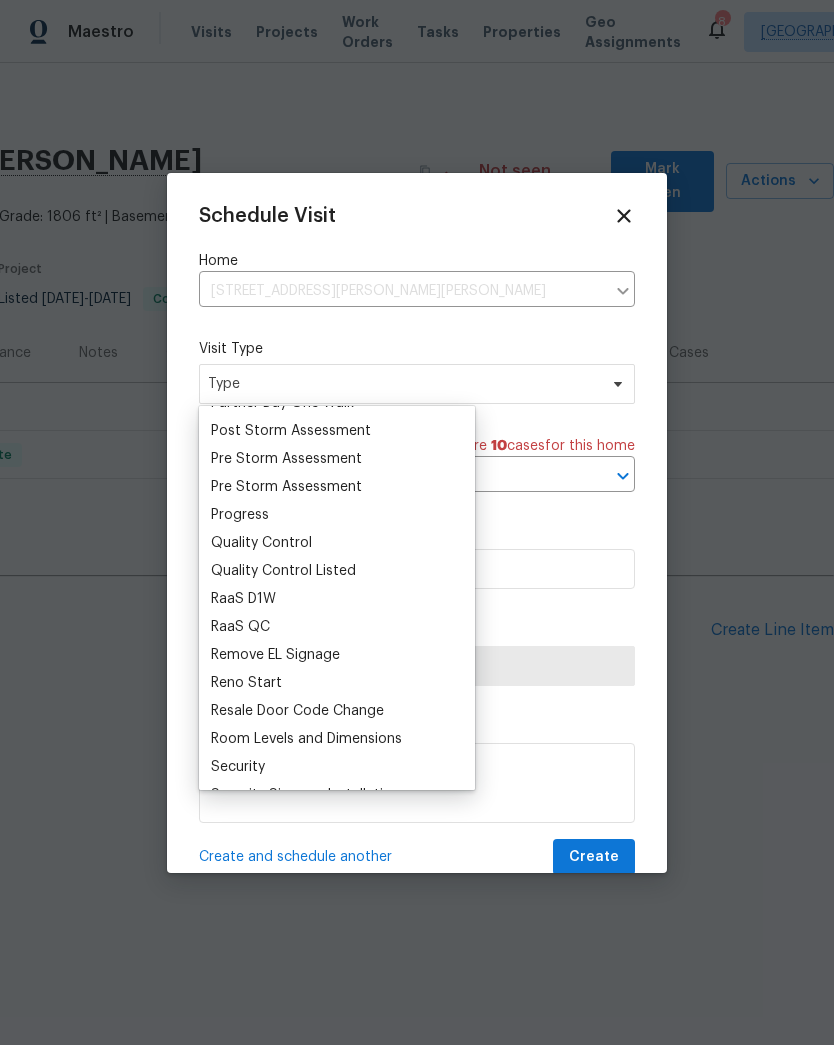 scroll, scrollTop: 1274, scrollLeft: 0, axis: vertical 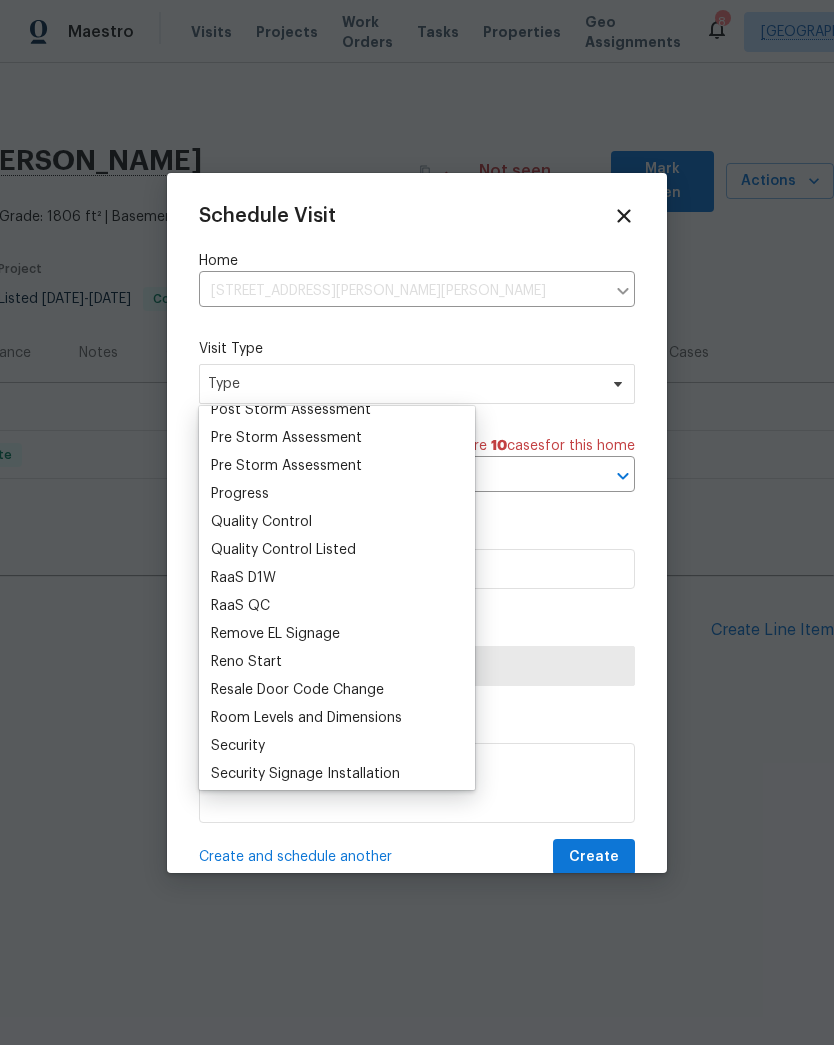 click on "Progress" at bounding box center [240, 494] 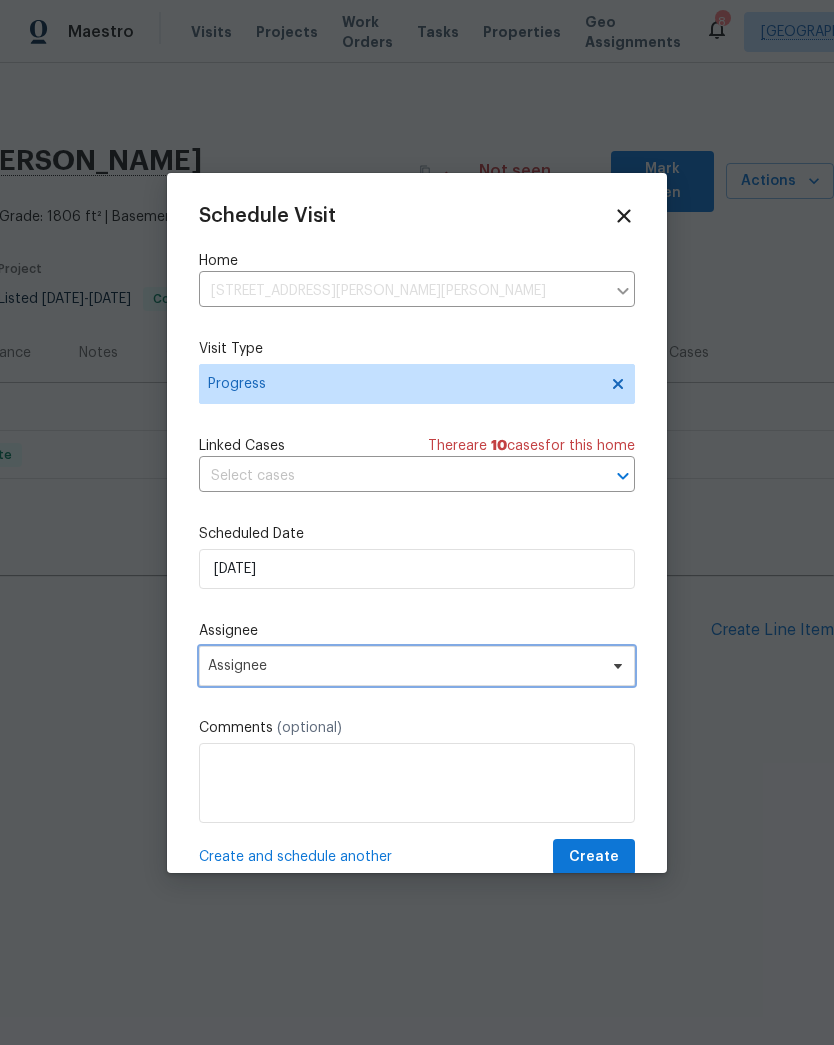click on "Assignee" at bounding box center [404, 666] 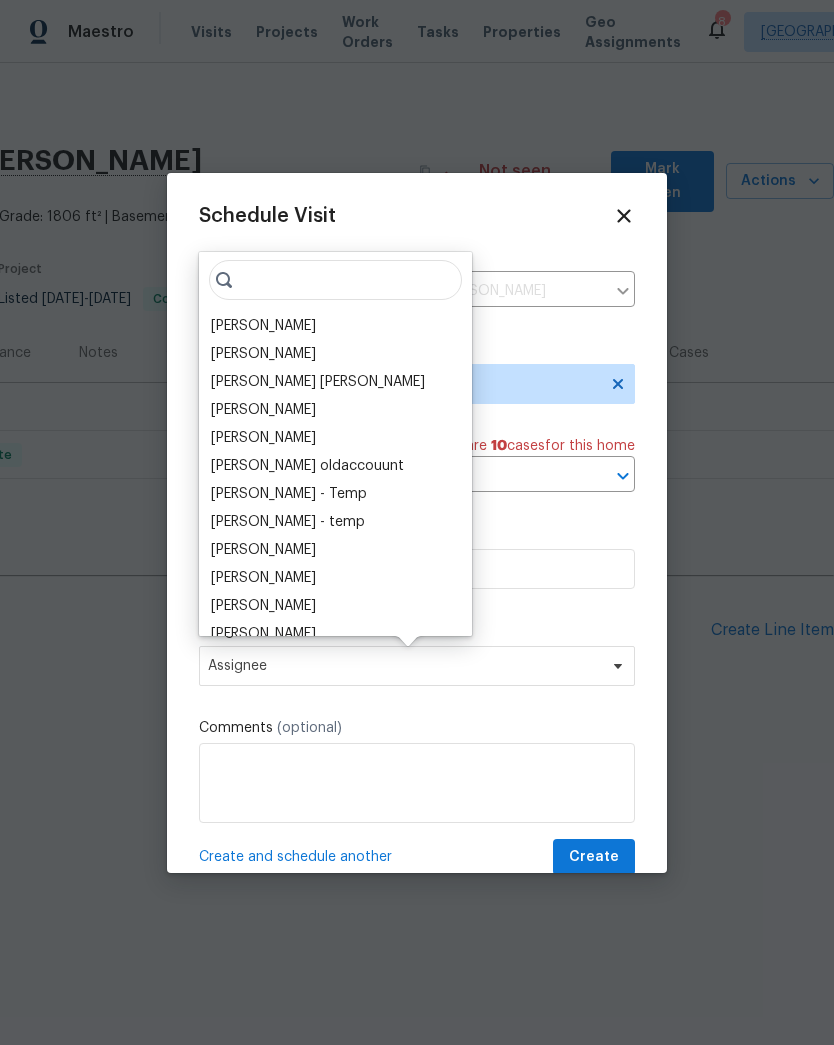 click on "[PERSON_NAME]" at bounding box center (263, 326) 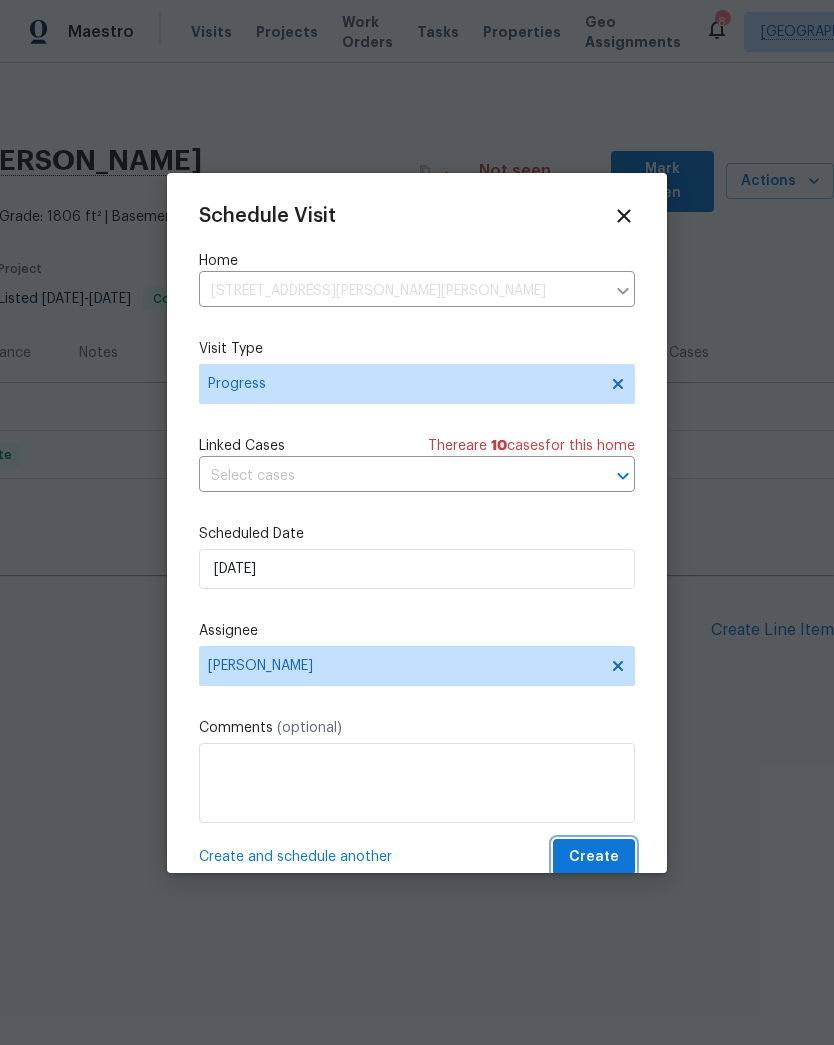 click on "Create" at bounding box center [594, 857] 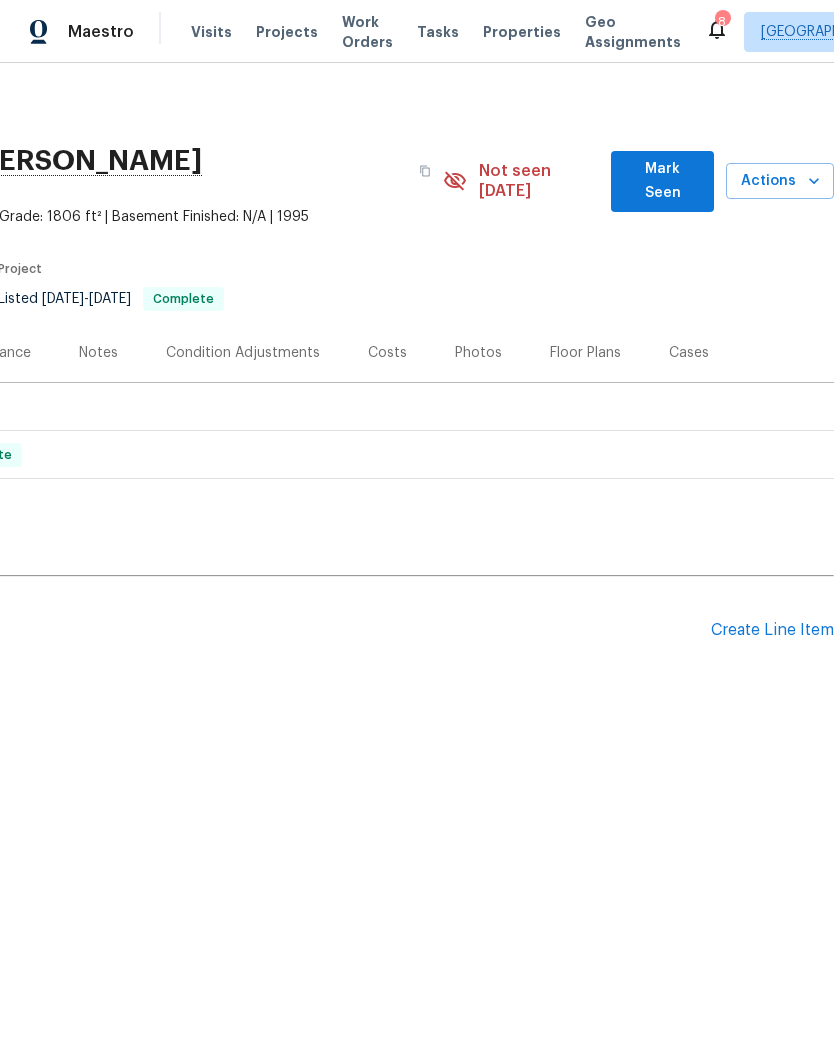 scroll, scrollTop: 0, scrollLeft: 0, axis: both 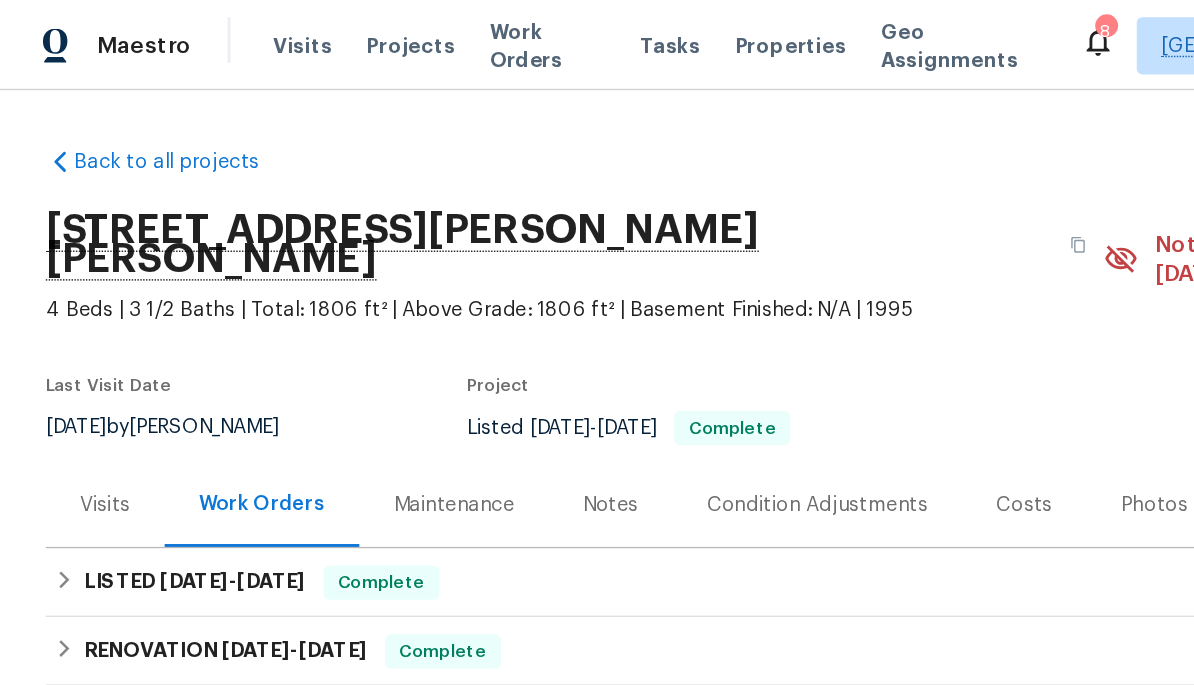 click on "Work Orders" at bounding box center (382, 32) 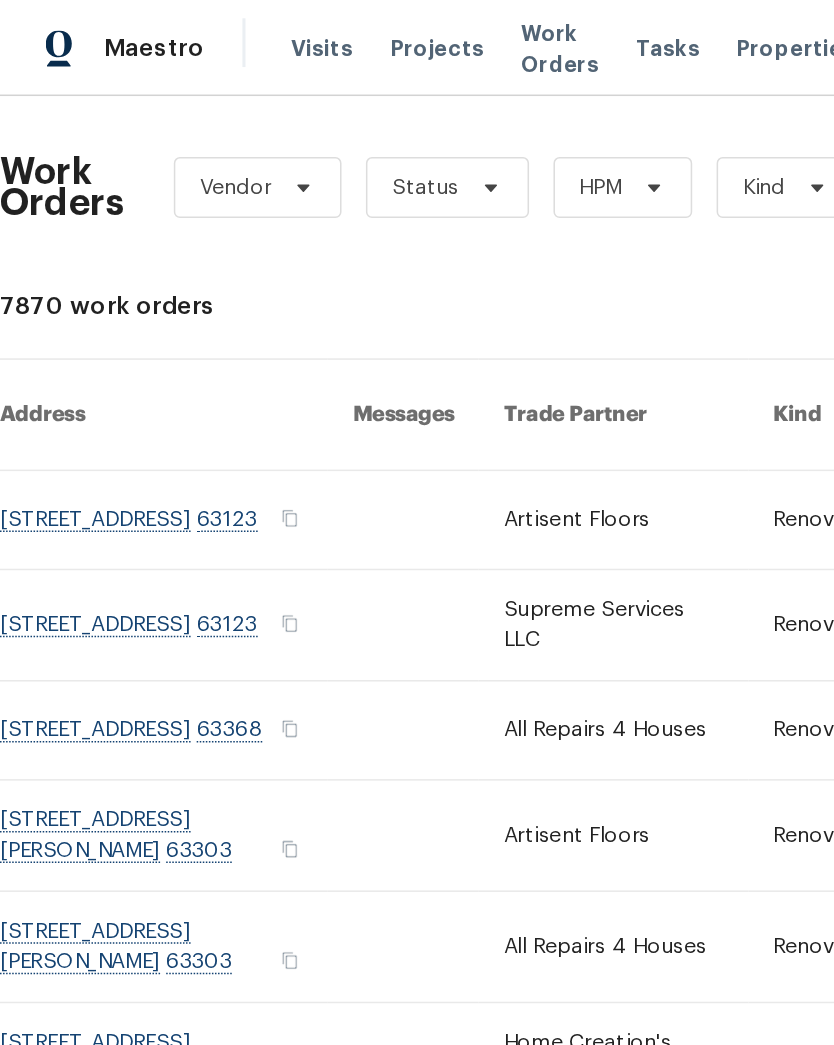 scroll, scrollTop: 0, scrollLeft: 0, axis: both 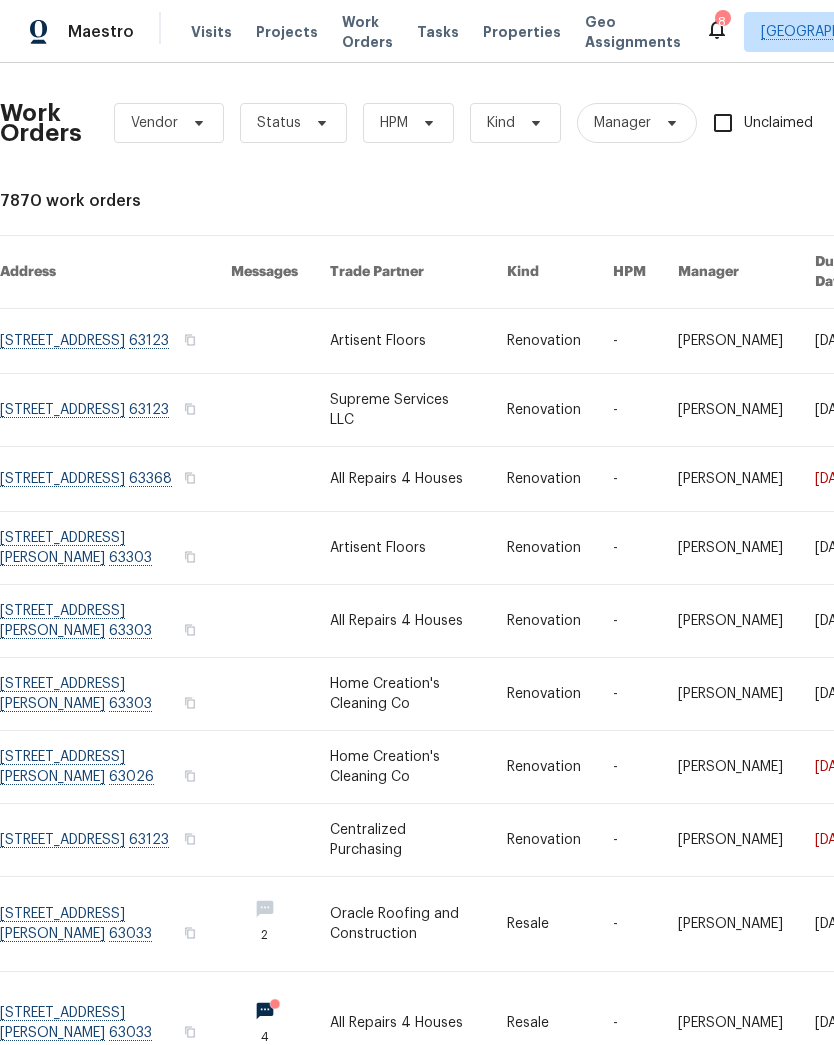 click on "Projects" at bounding box center [287, 32] 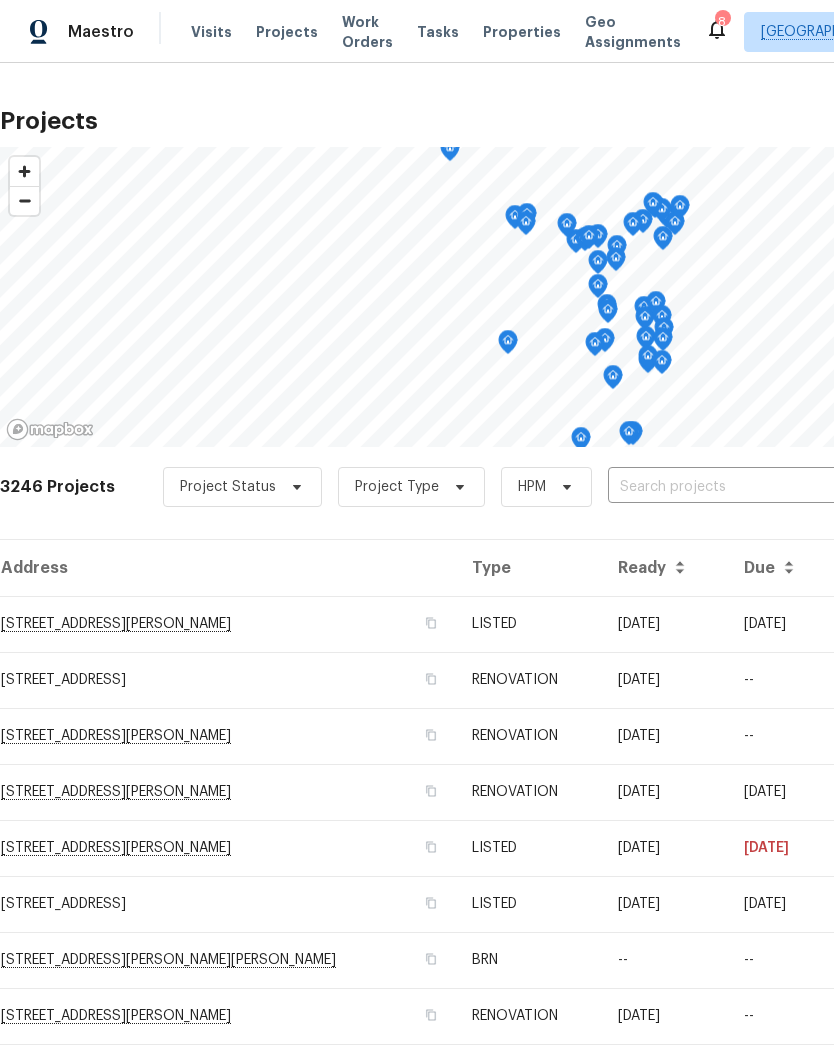 click at bounding box center [722, 487] 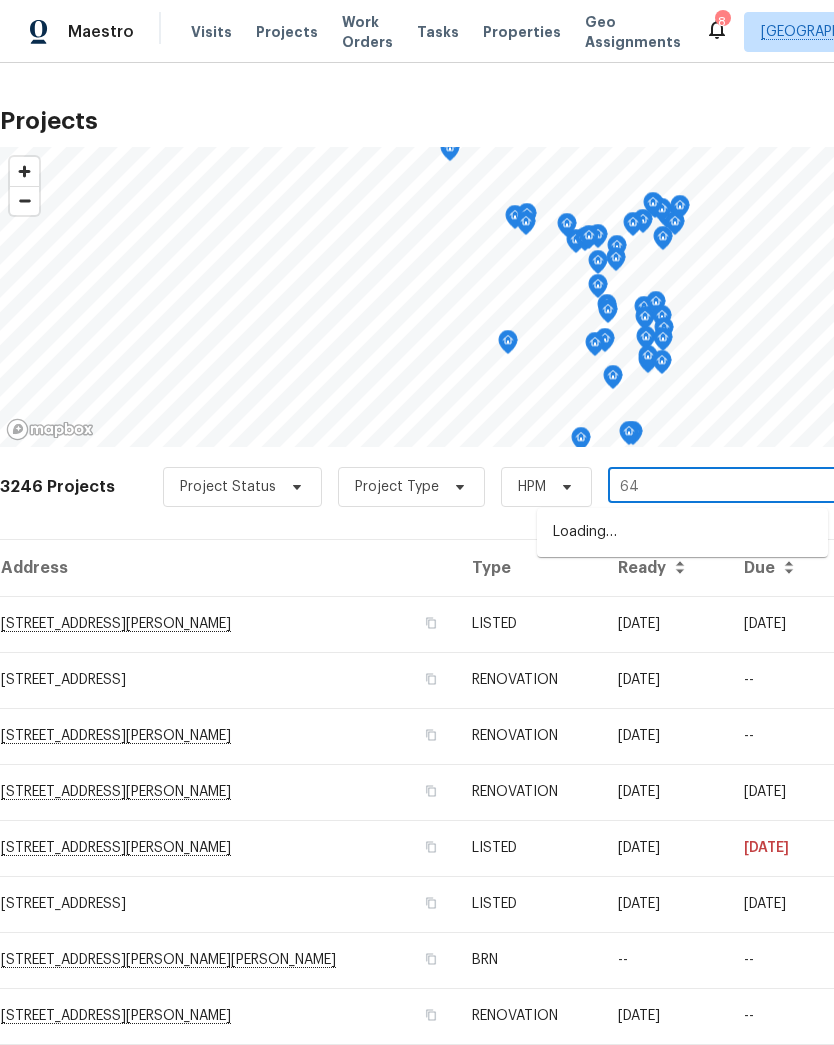 type on "641" 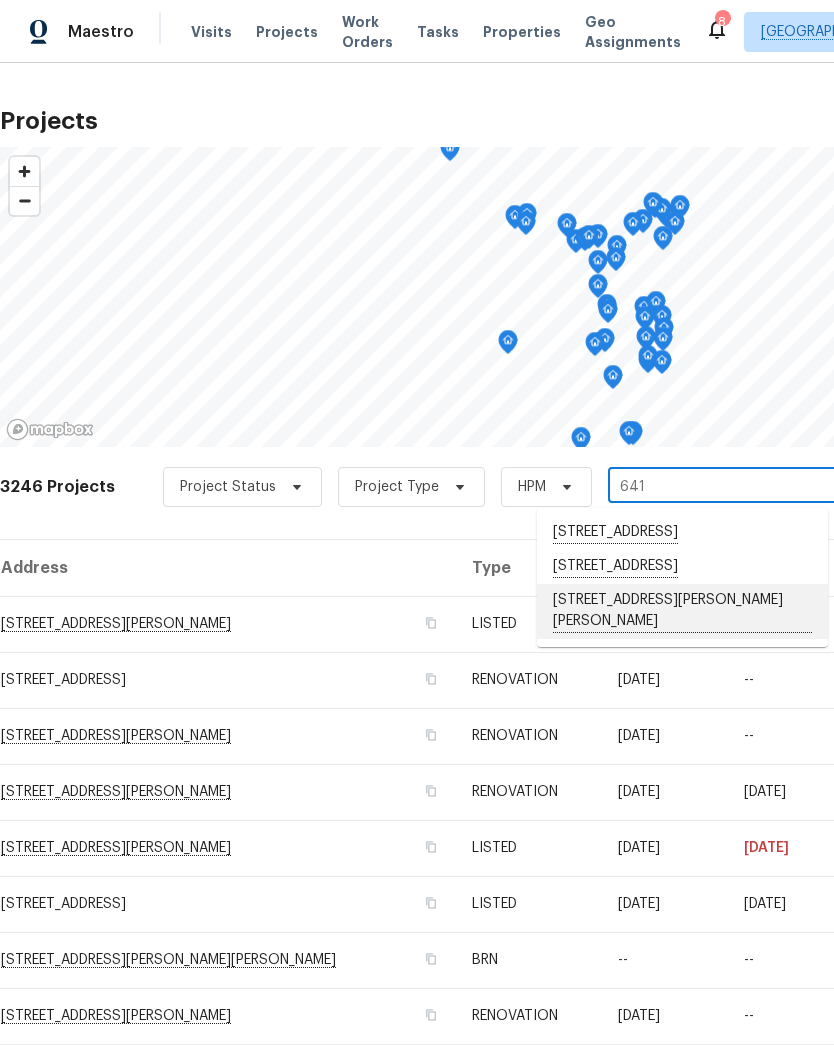 click on "[STREET_ADDRESS][PERSON_NAME][PERSON_NAME]" at bounding box center (682, 611) 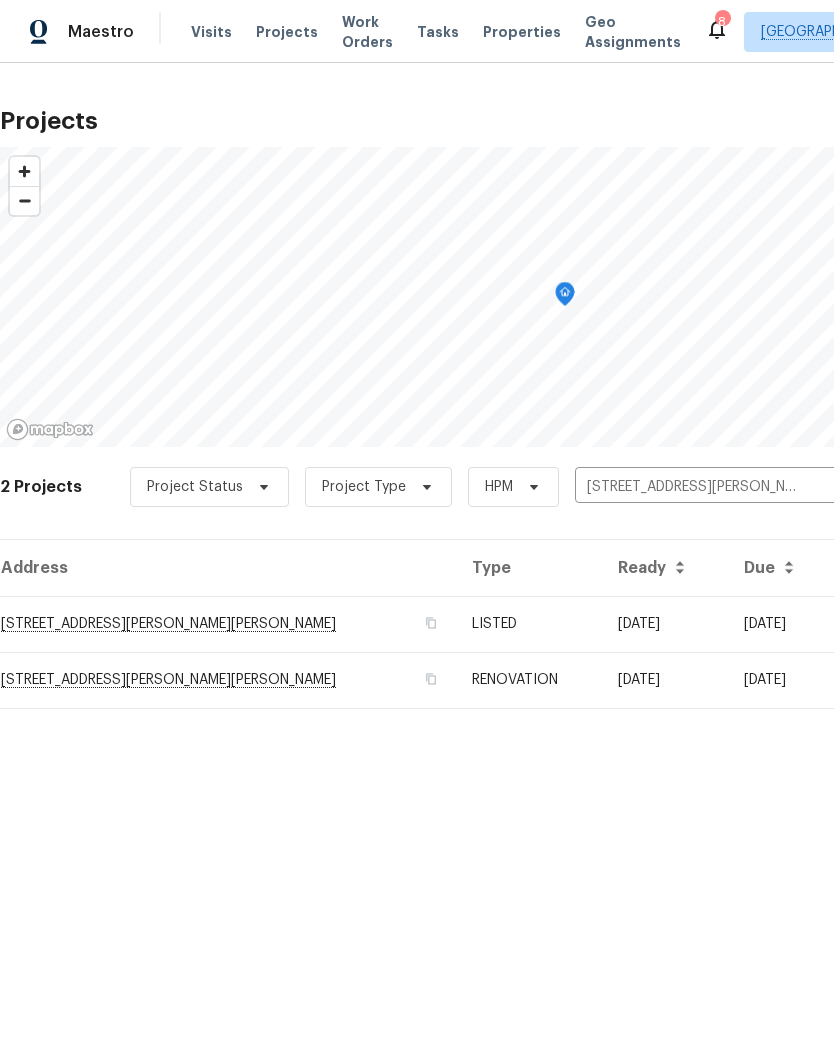 click on "[STREET_ADDRESS][PERSON_NAME][PERSON_NAME]" at bounding box center [228, 624] 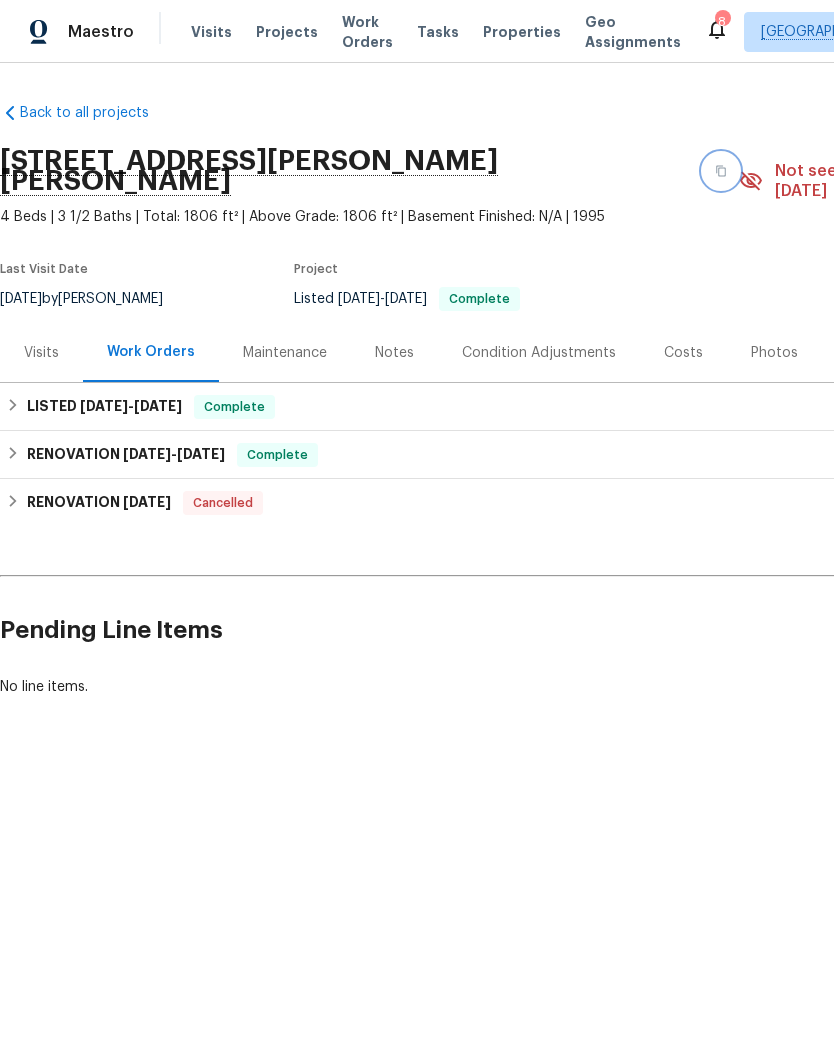 click 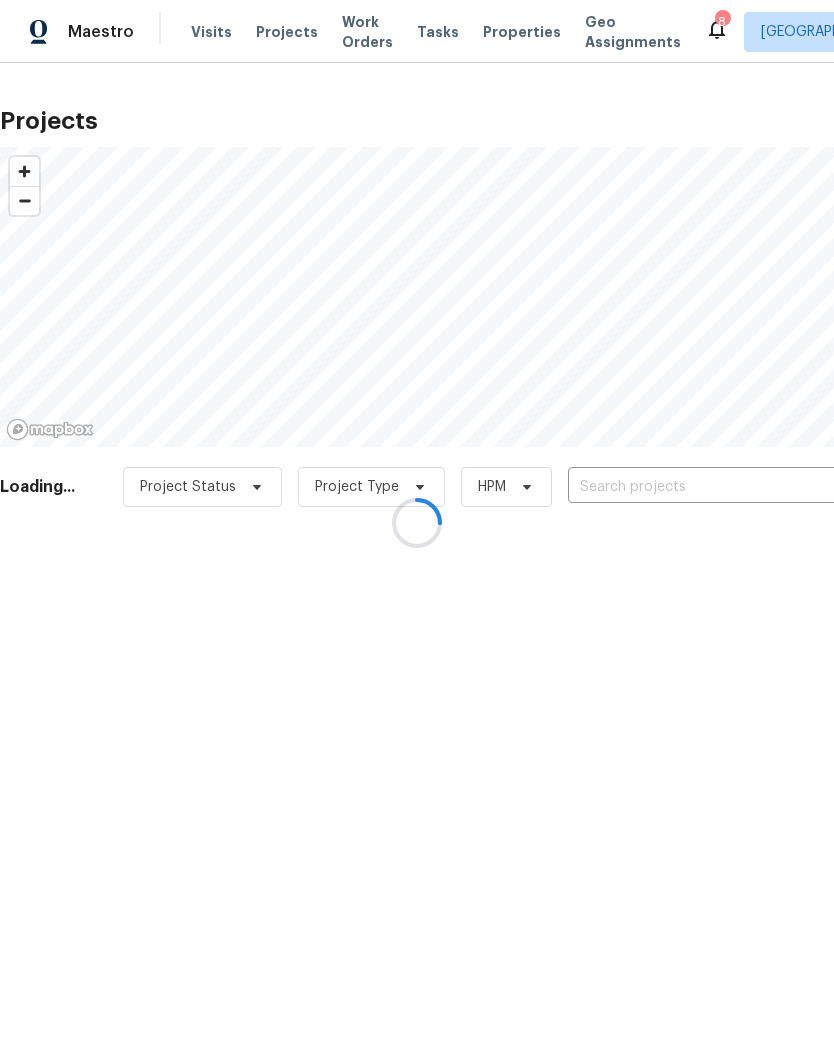 scroll, scrollTop: 0, scrollLeft: 0, axis: both 